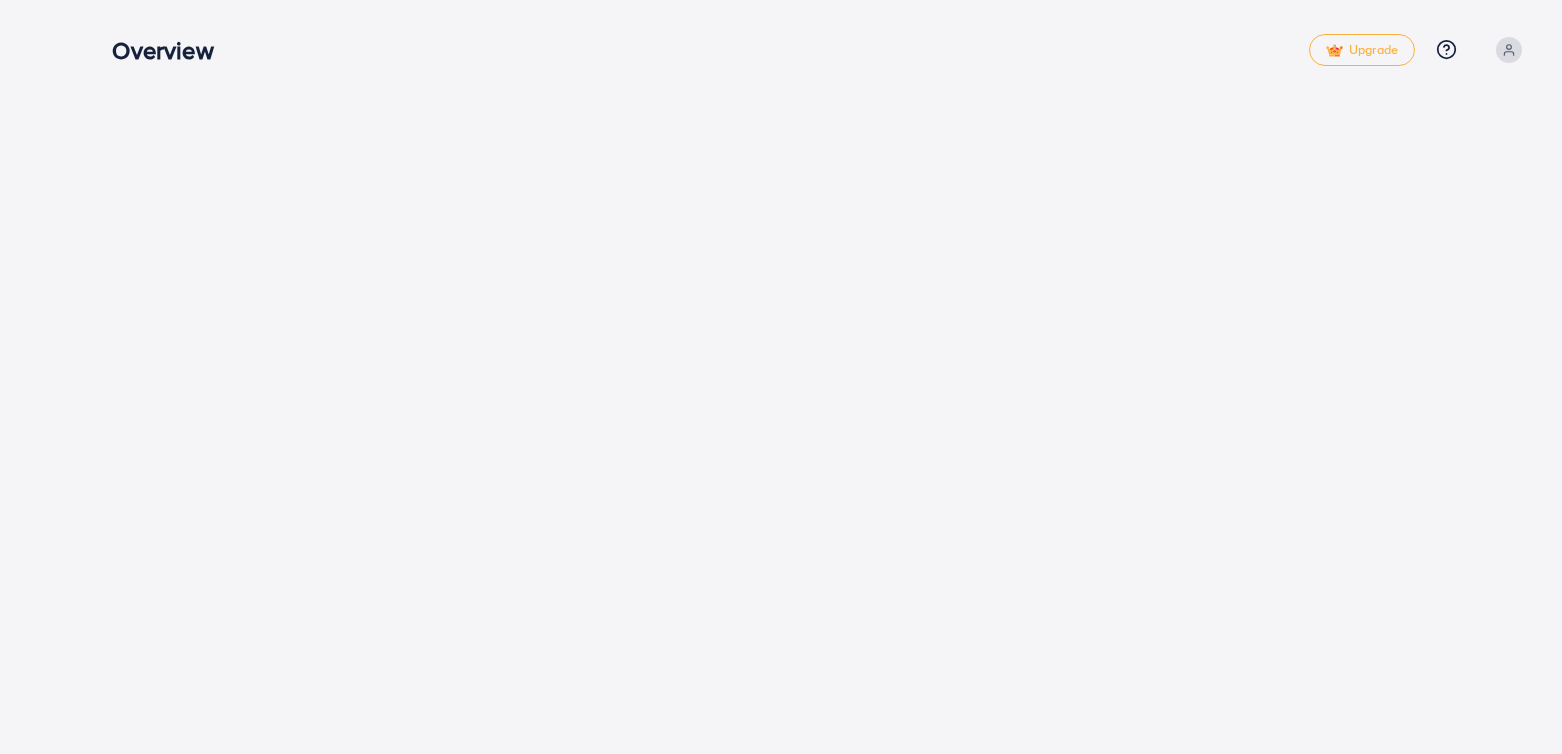 scroll, scrollTop: 0, scrollLeft: 0, axis: both 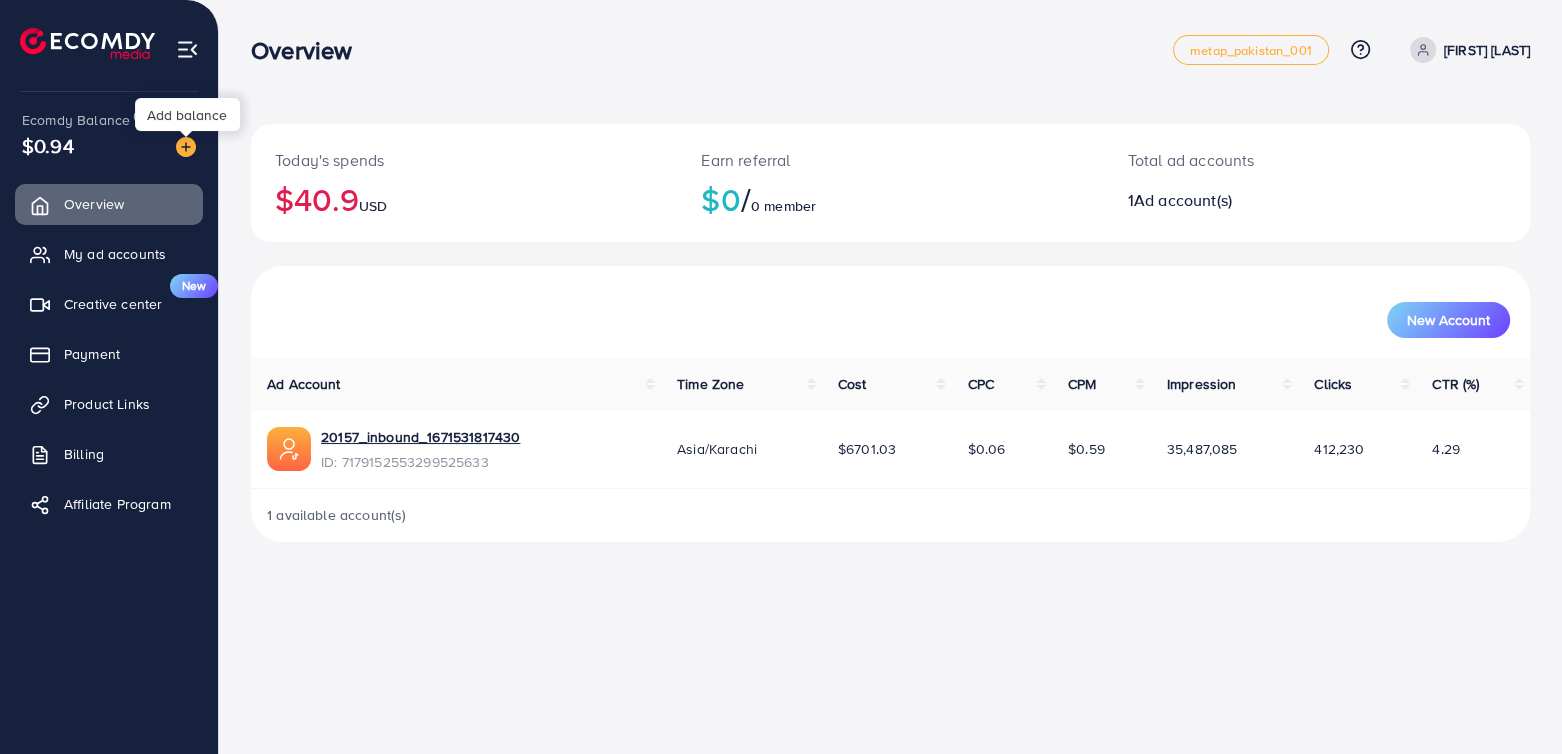click at bounding box center [186, 147] 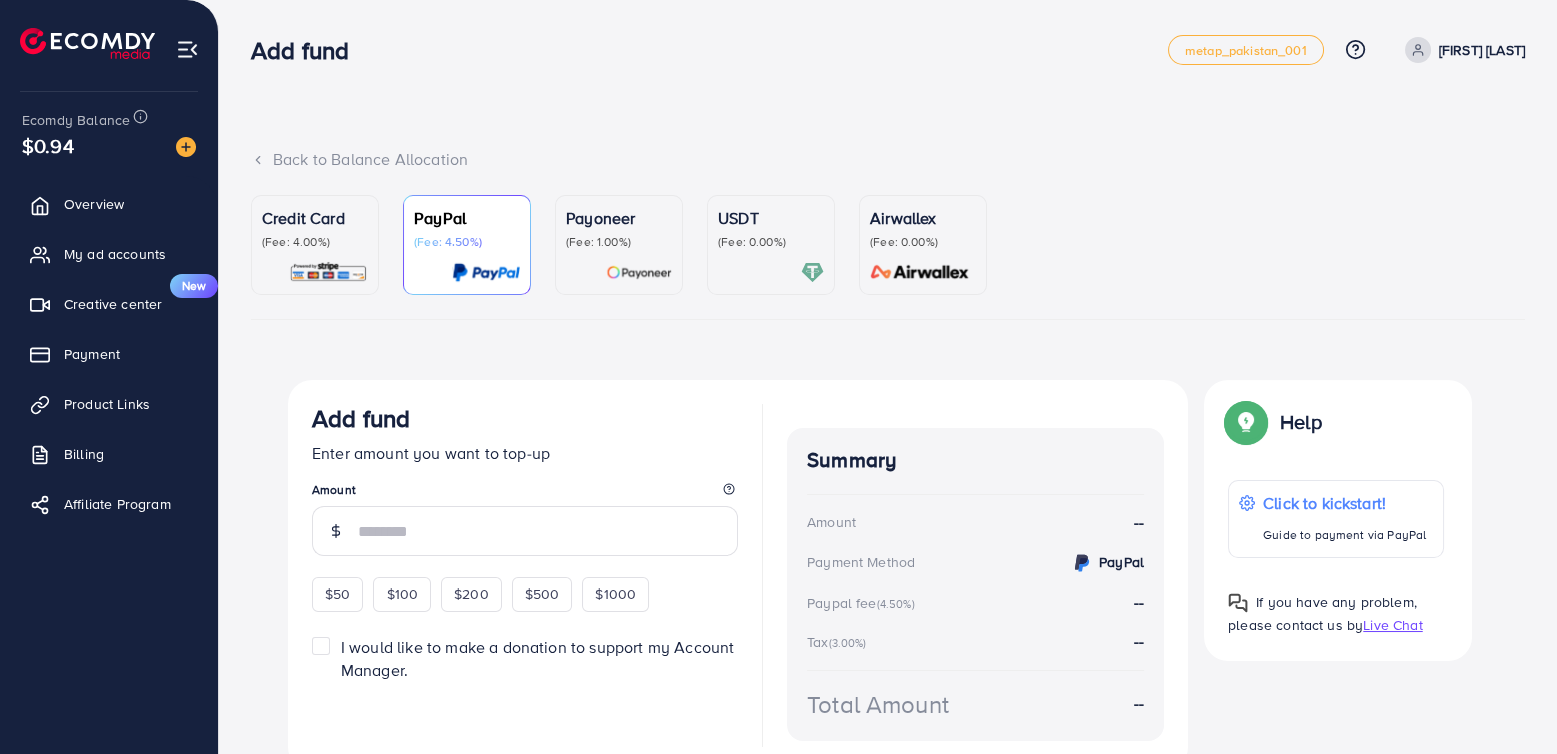 click at bounding box center [639, 272] 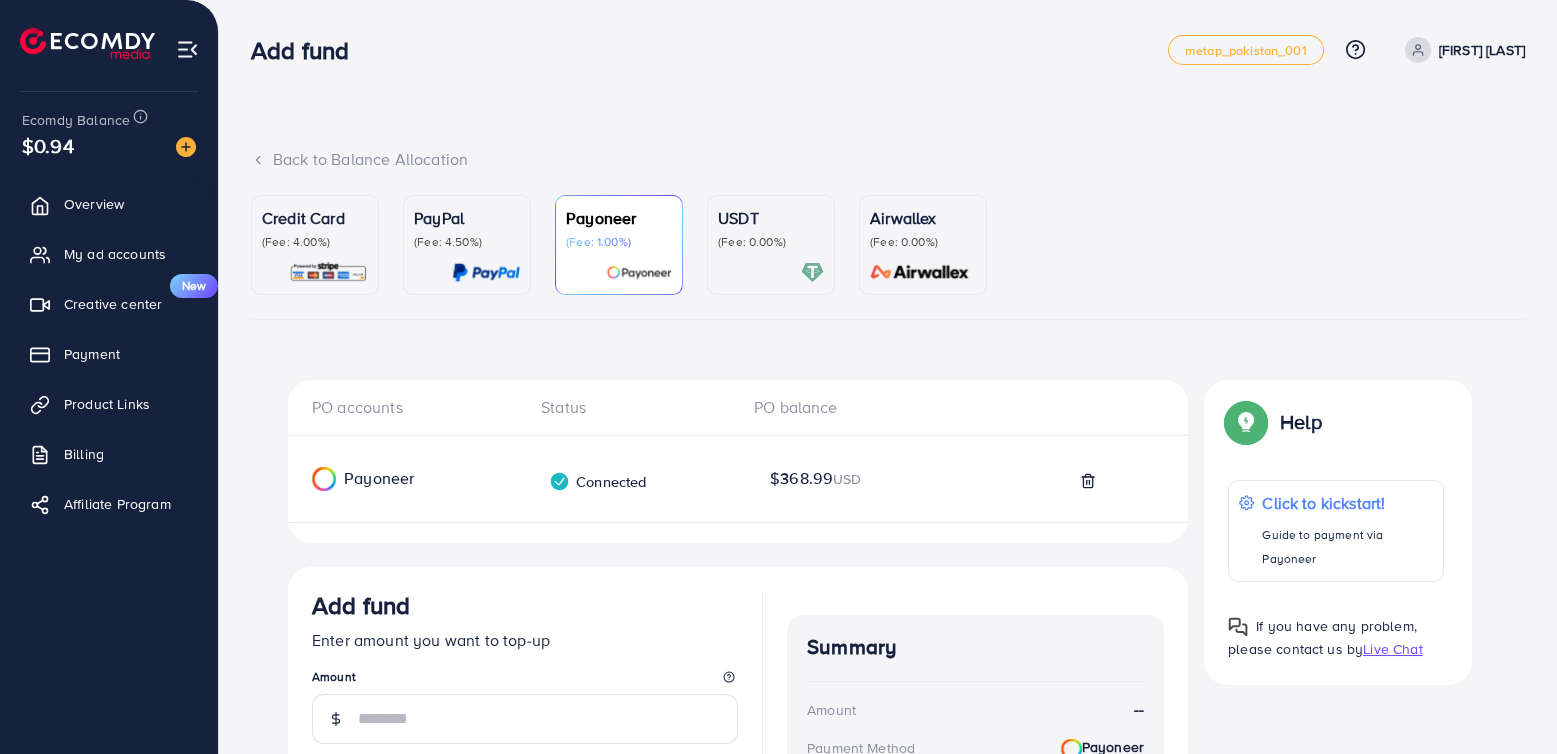 scroll, scrollTop: 205, scrollLeft: 0, axis: vertical 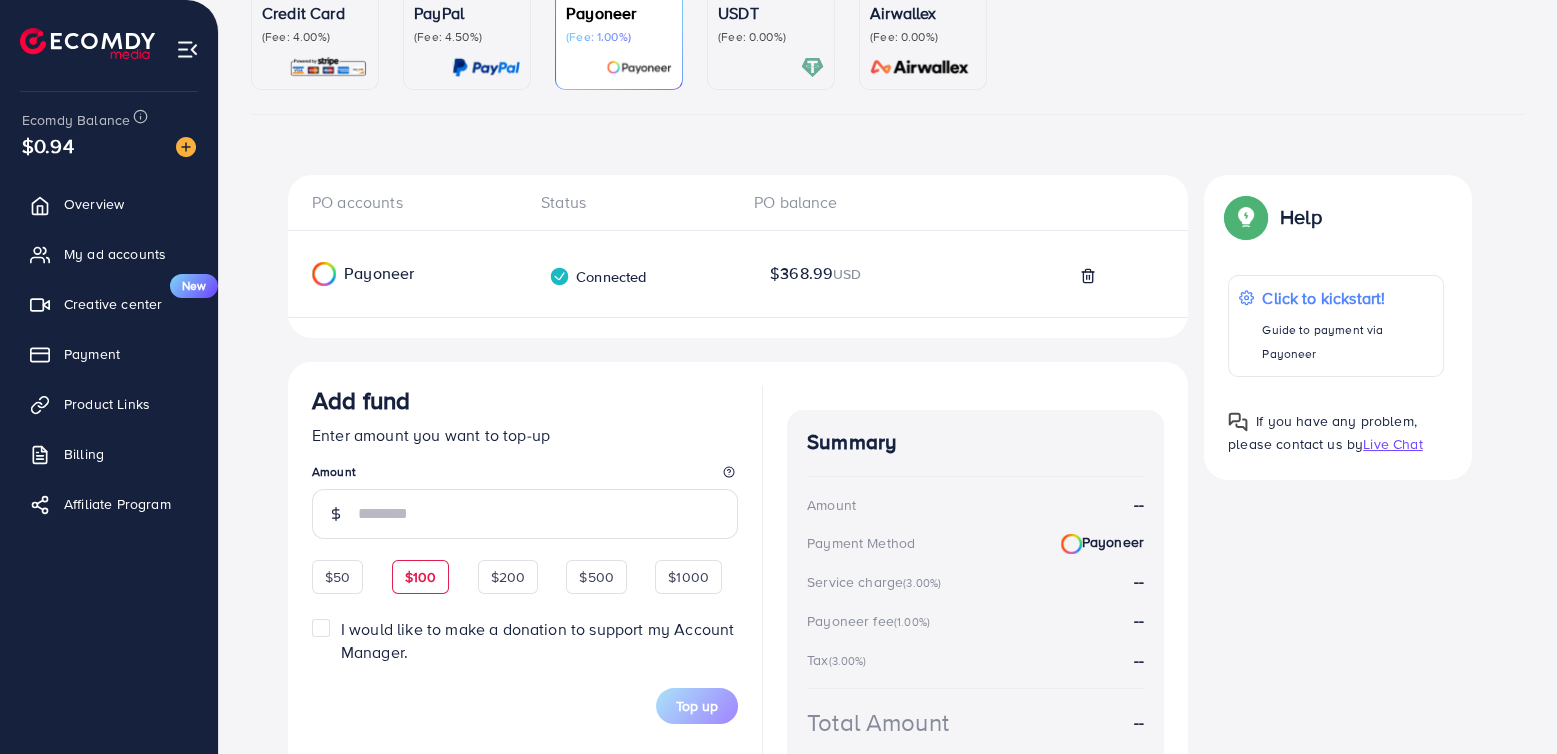 click on "$100" at bounding box center [421, 577] 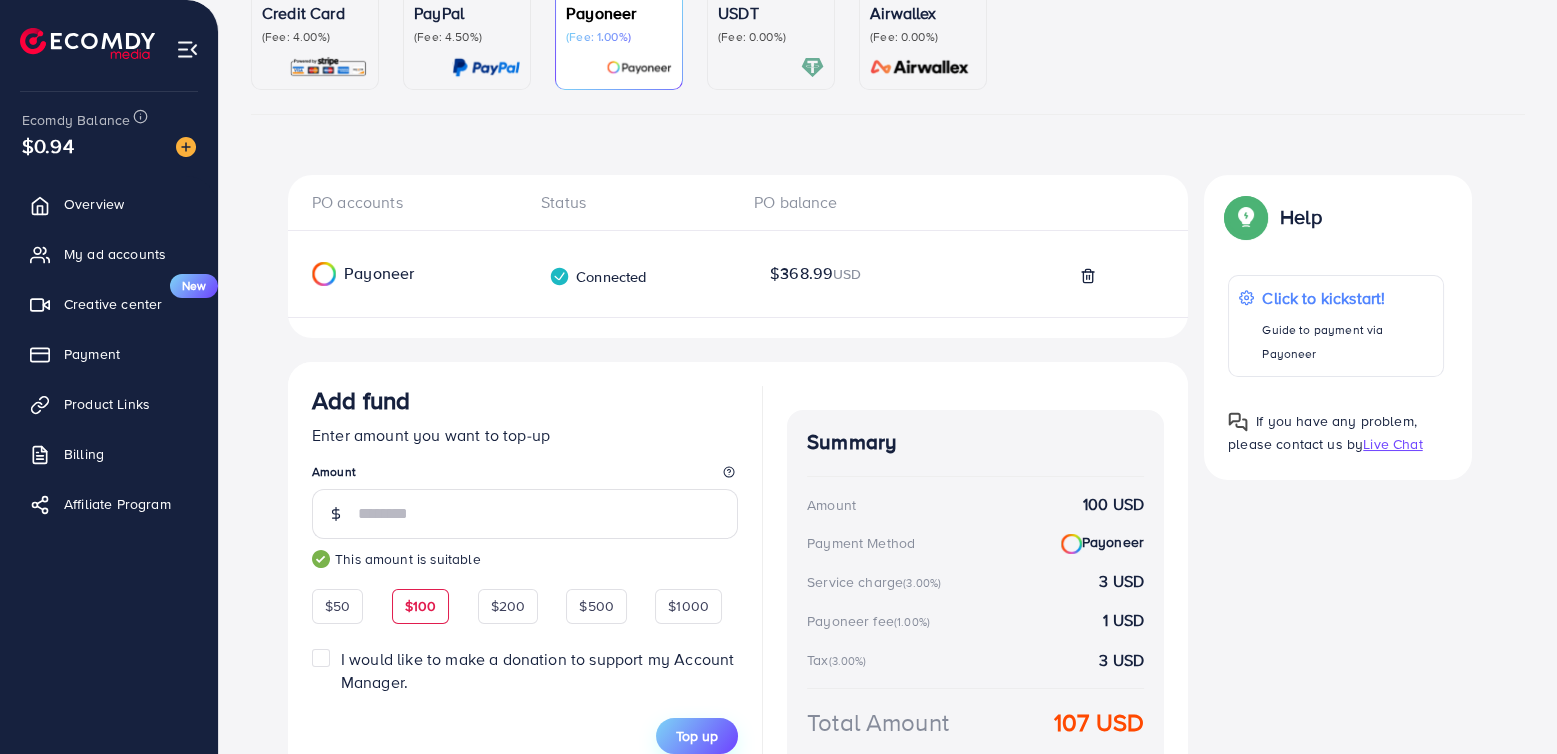 click on "Top up" at bounding box center [697, 736] 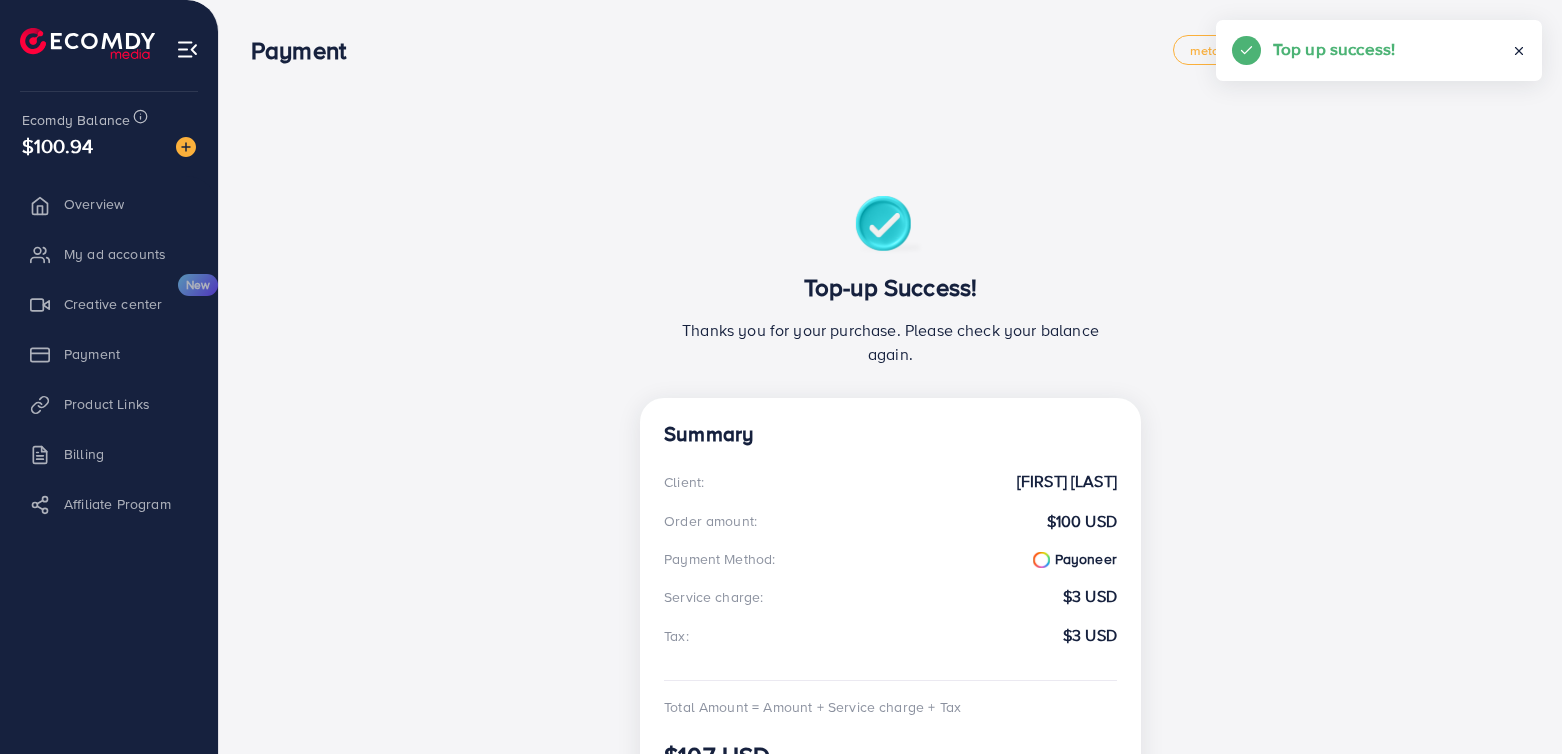 scroll, scrollTop: 0, scrollLeft: 0, axis: both 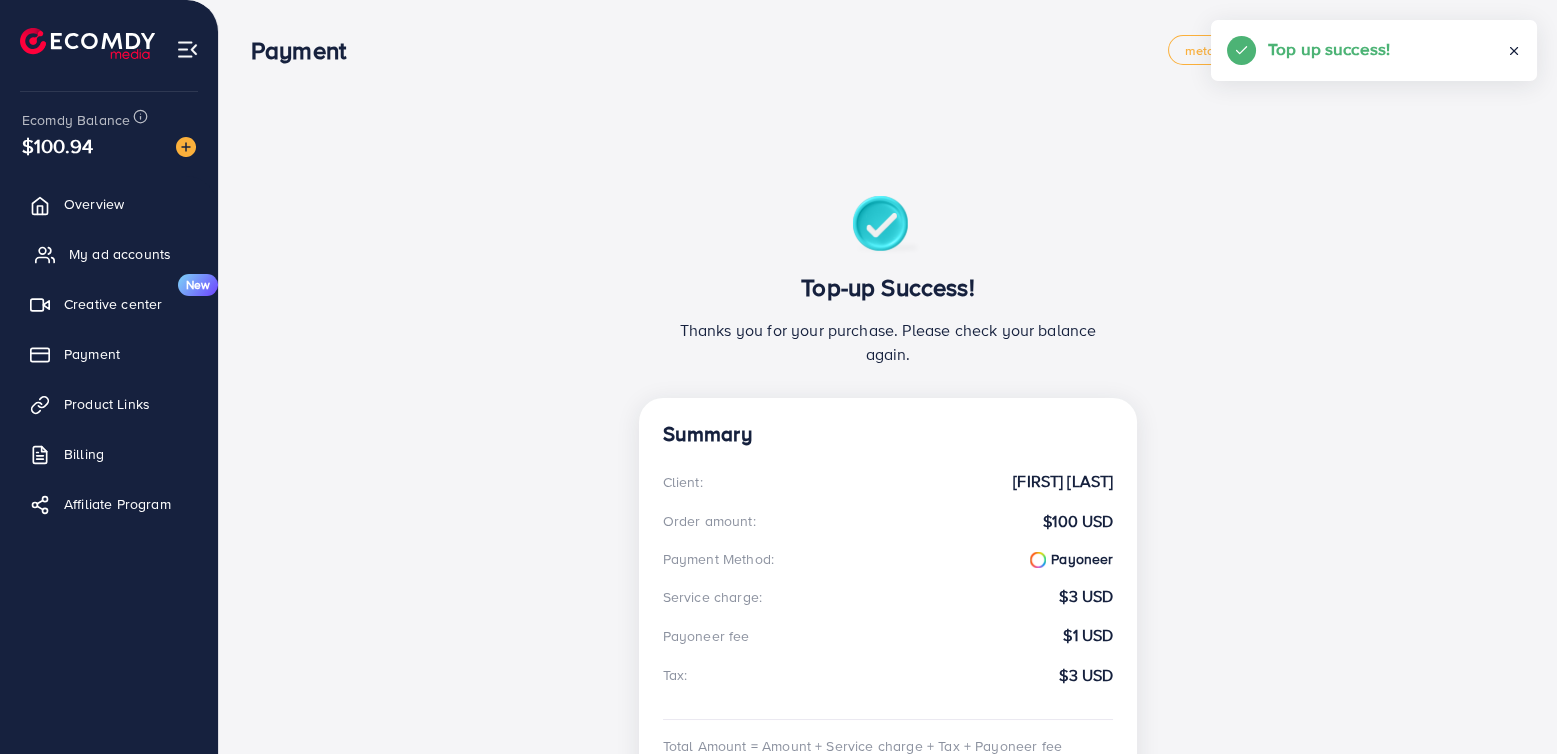 click on "My ad accounts" at bounding box center (109, 254) 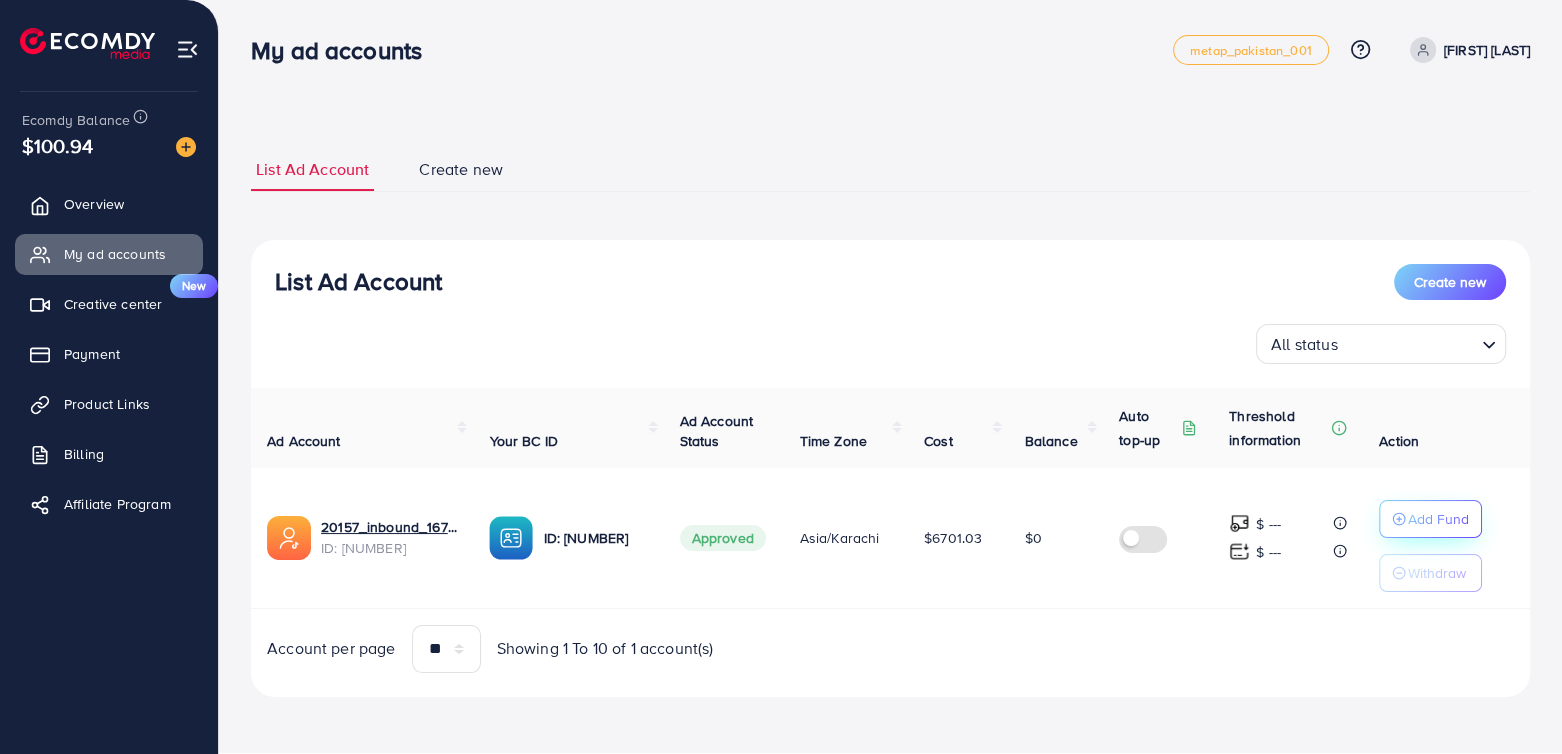 click on "Add Fund" at bounding box center (1438, 519) 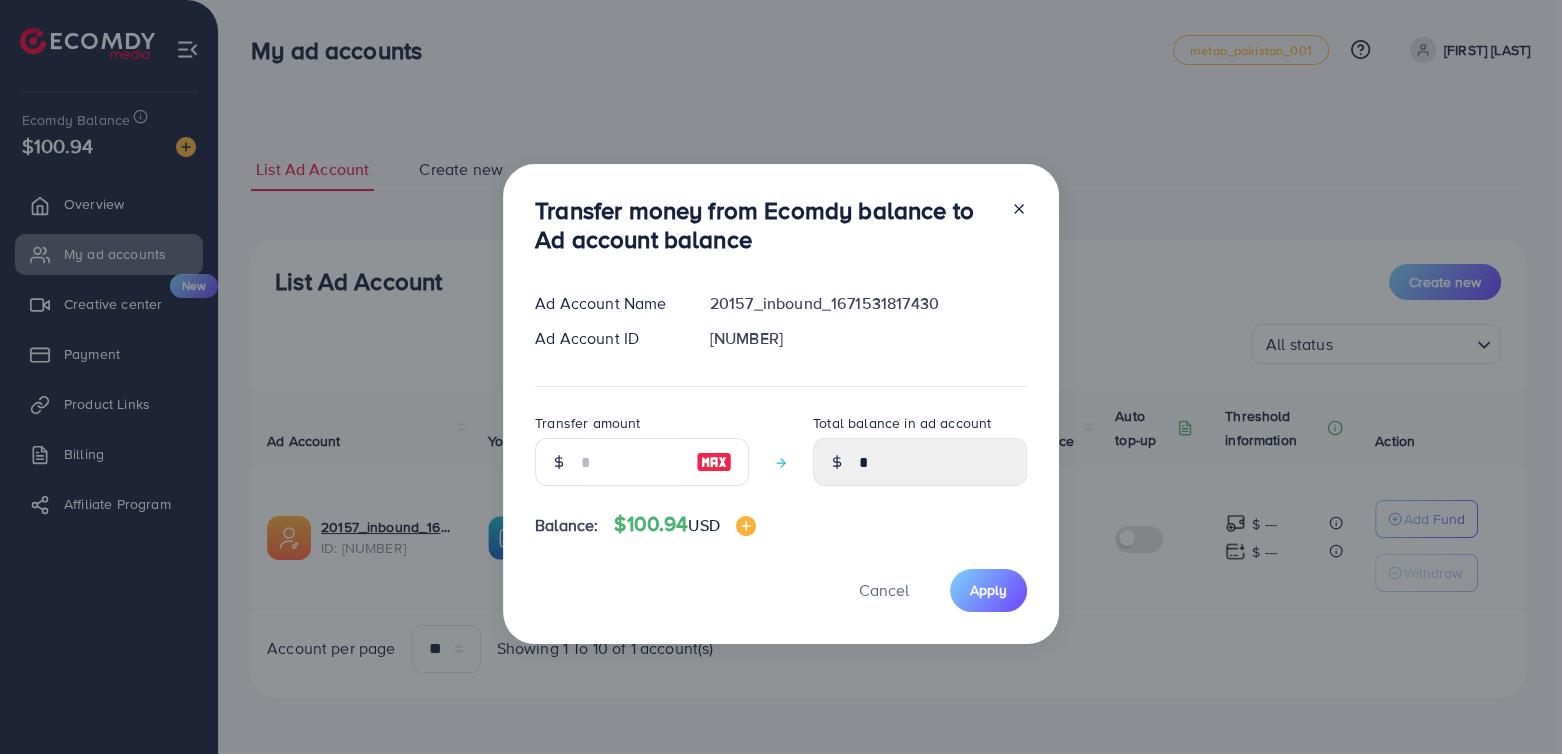click at bounding box center [714, 462] 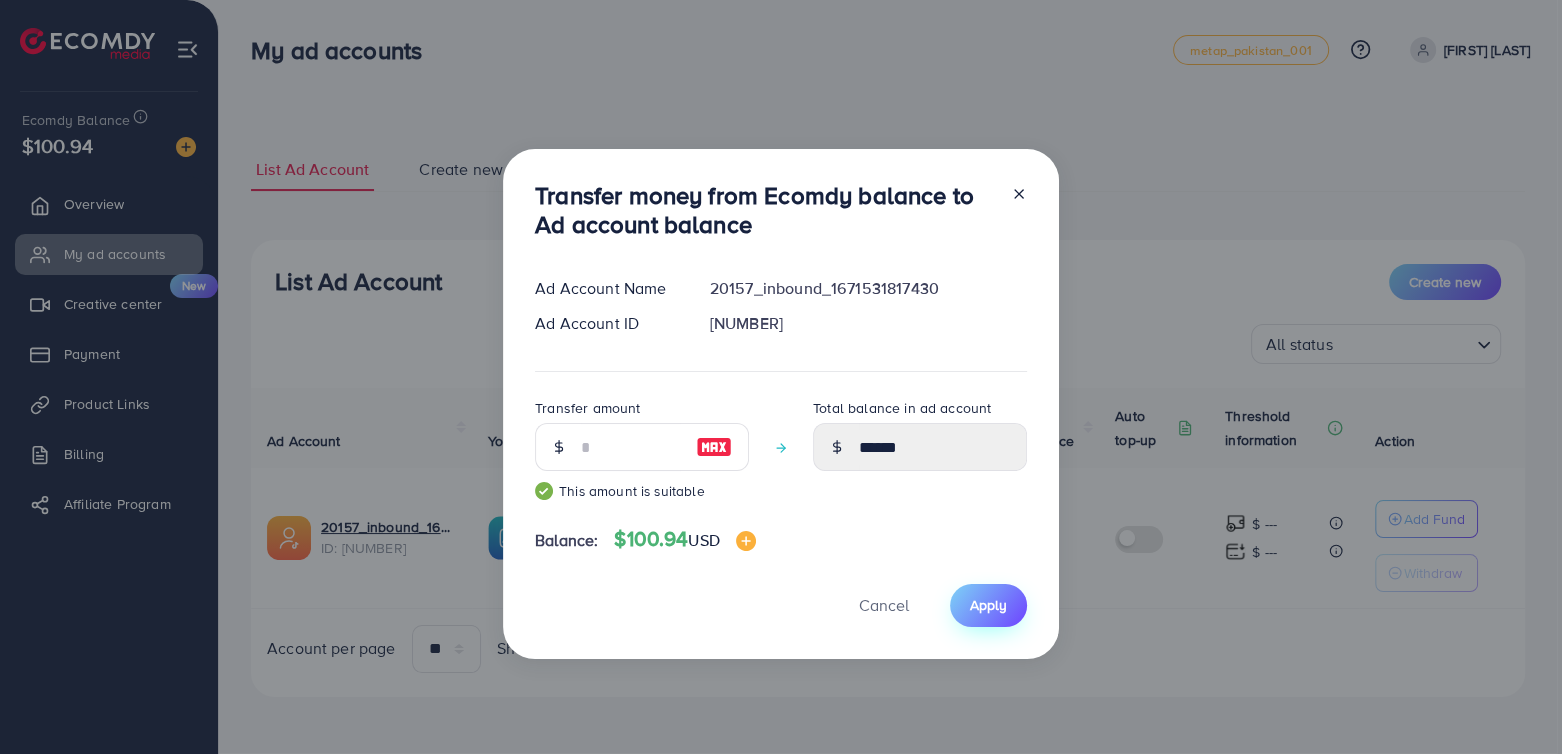 click on "Apply" at bounding box center (988, 605) 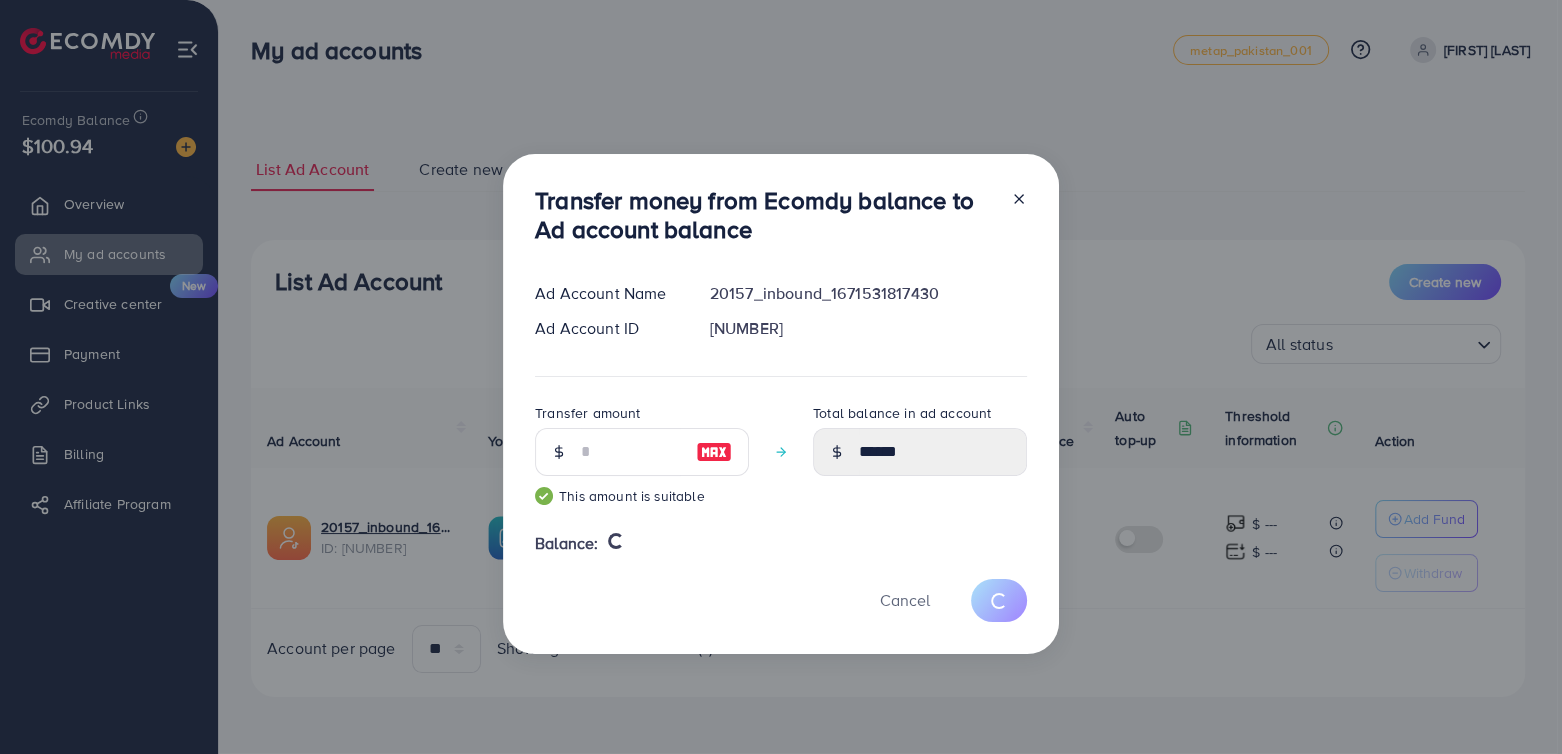 type 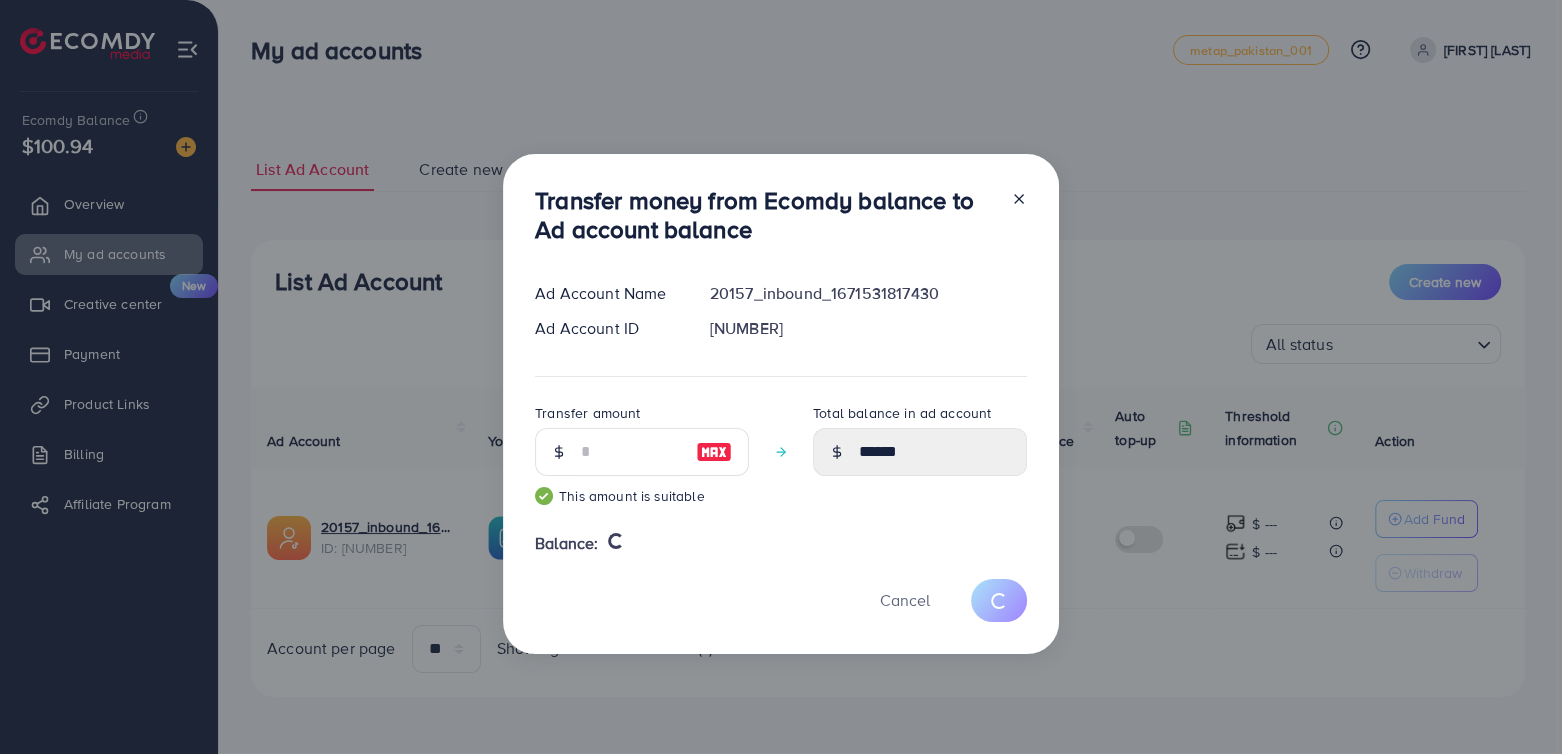 type on "*" 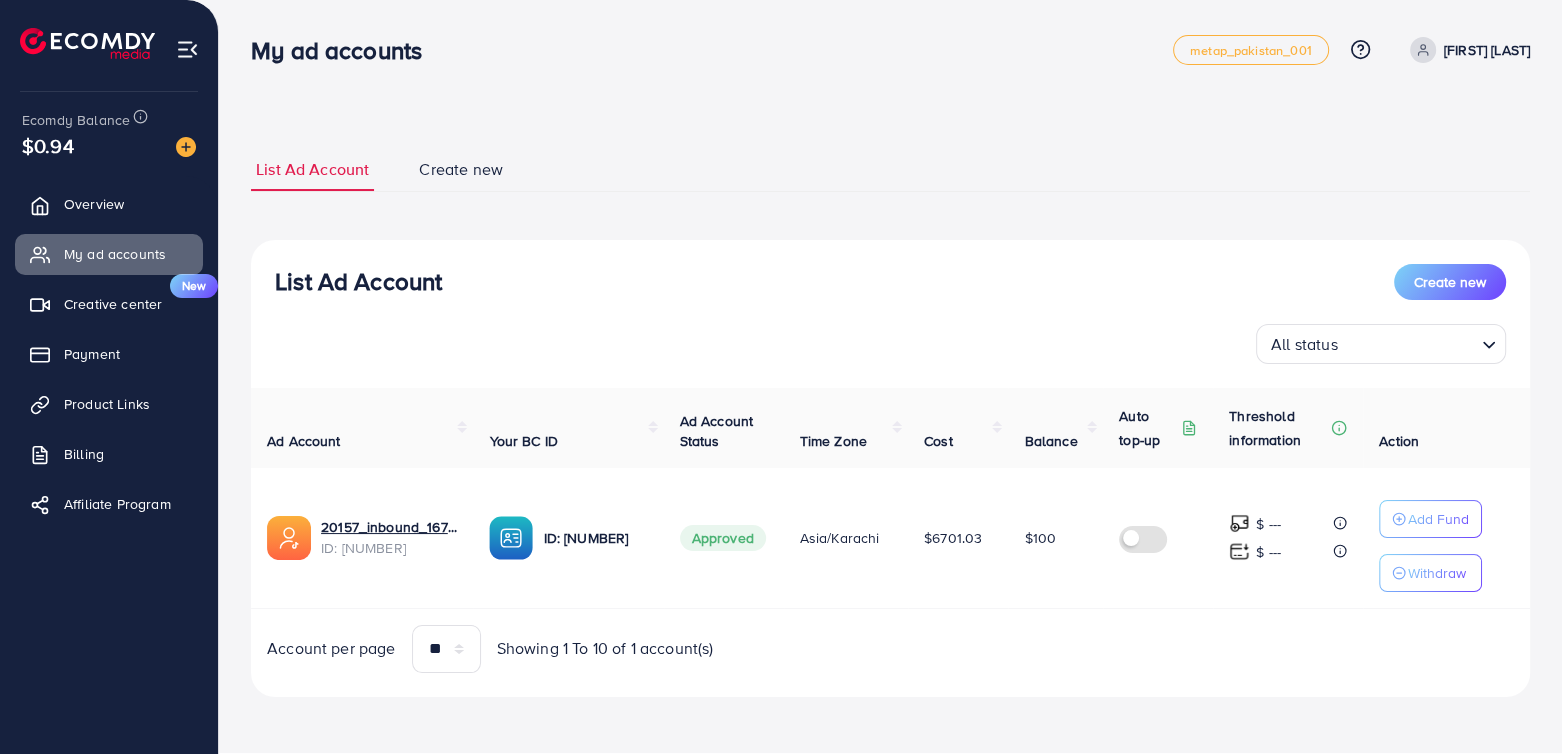 type 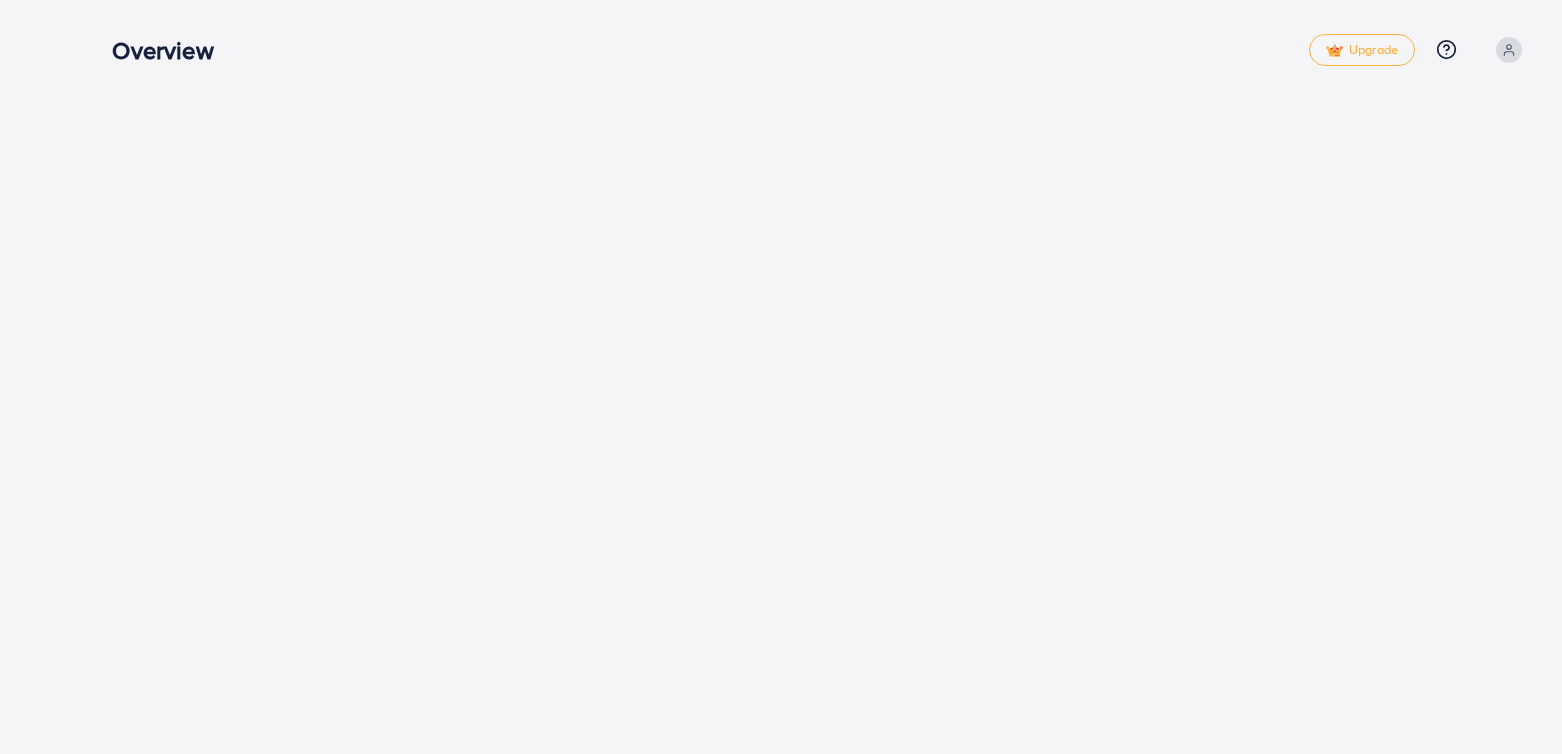 scroll, scrollTop: 0, scrollLeft: 0, axis: both 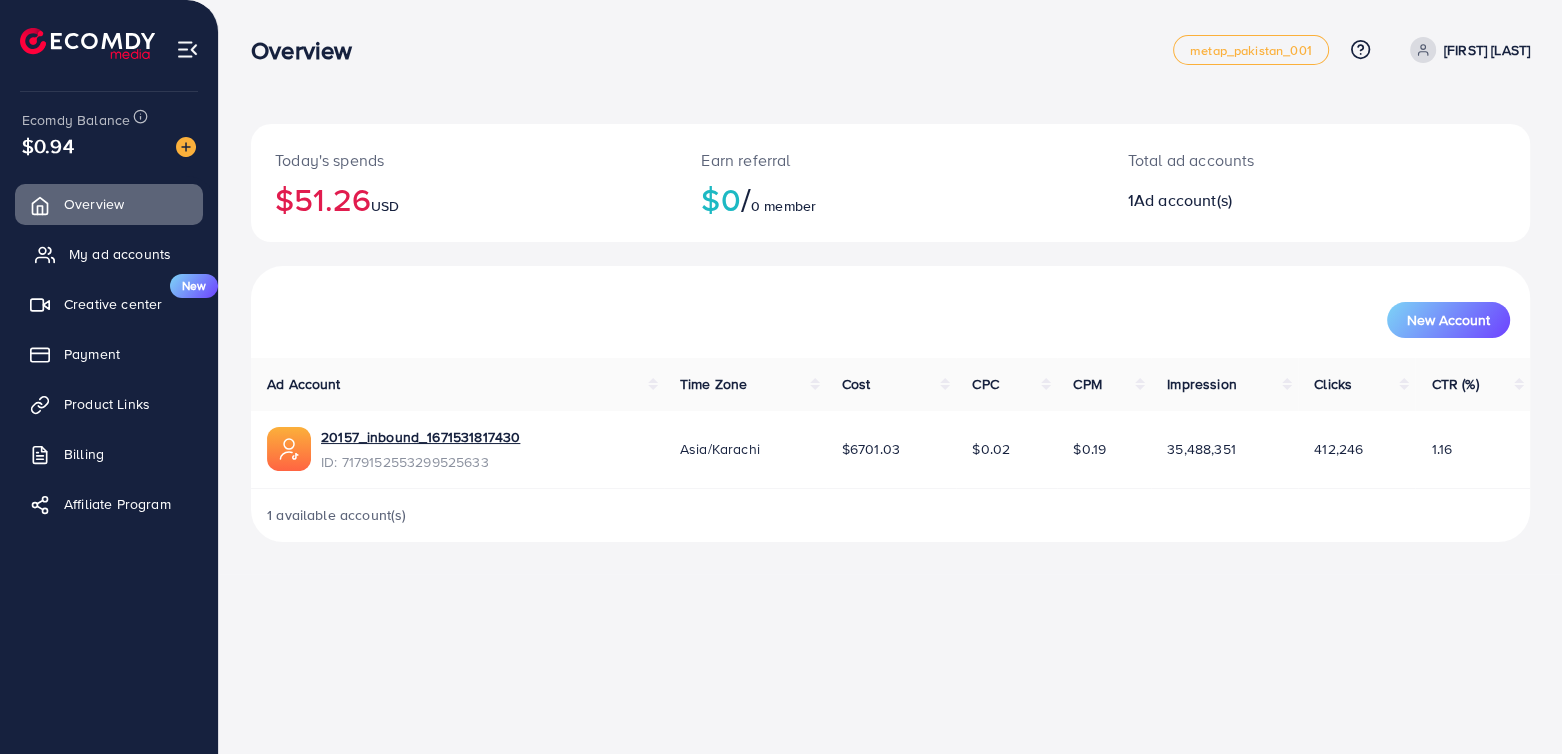 click on "My ad accounts" at bounding box center (109, 254) 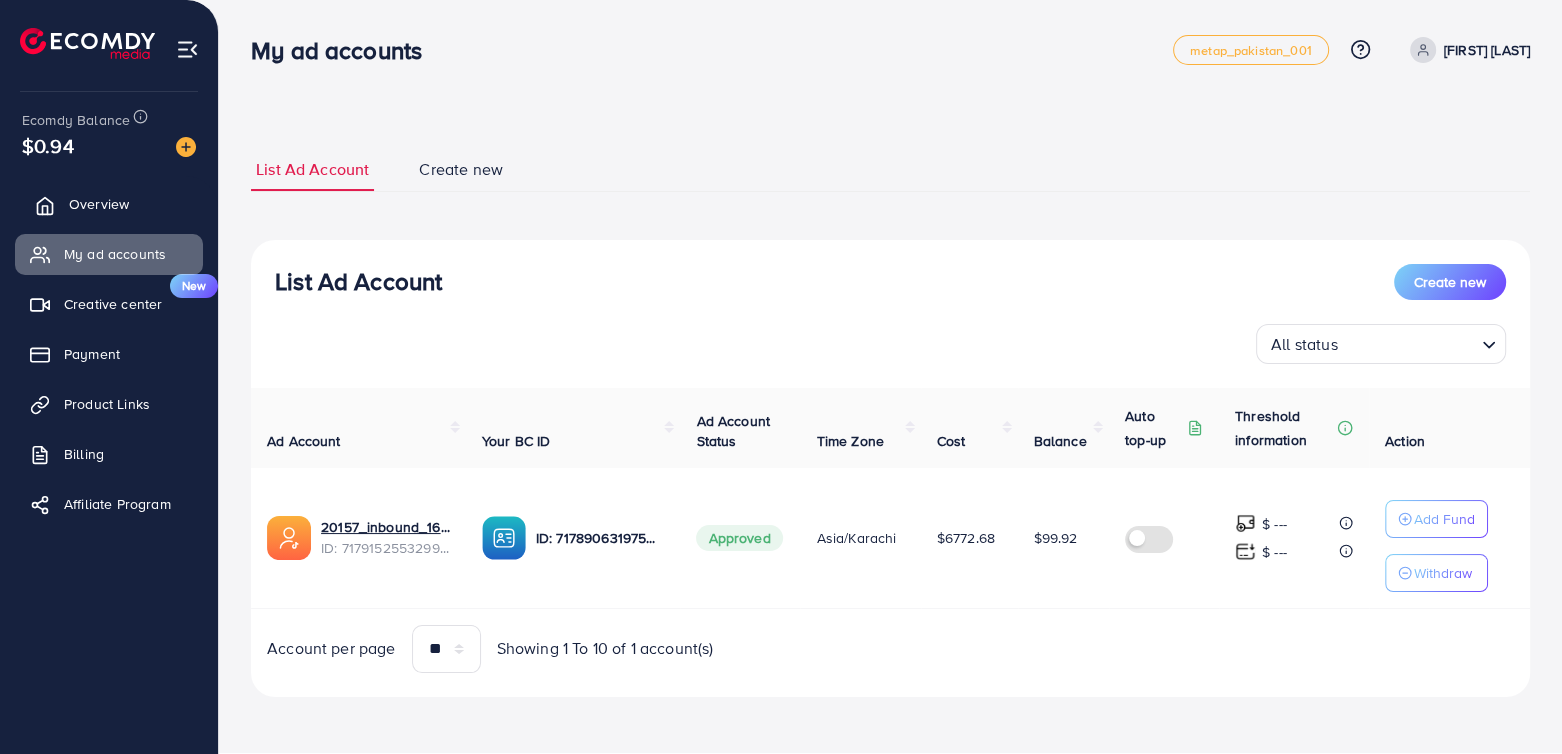click on "Overview" at bounding box center [109, 204] 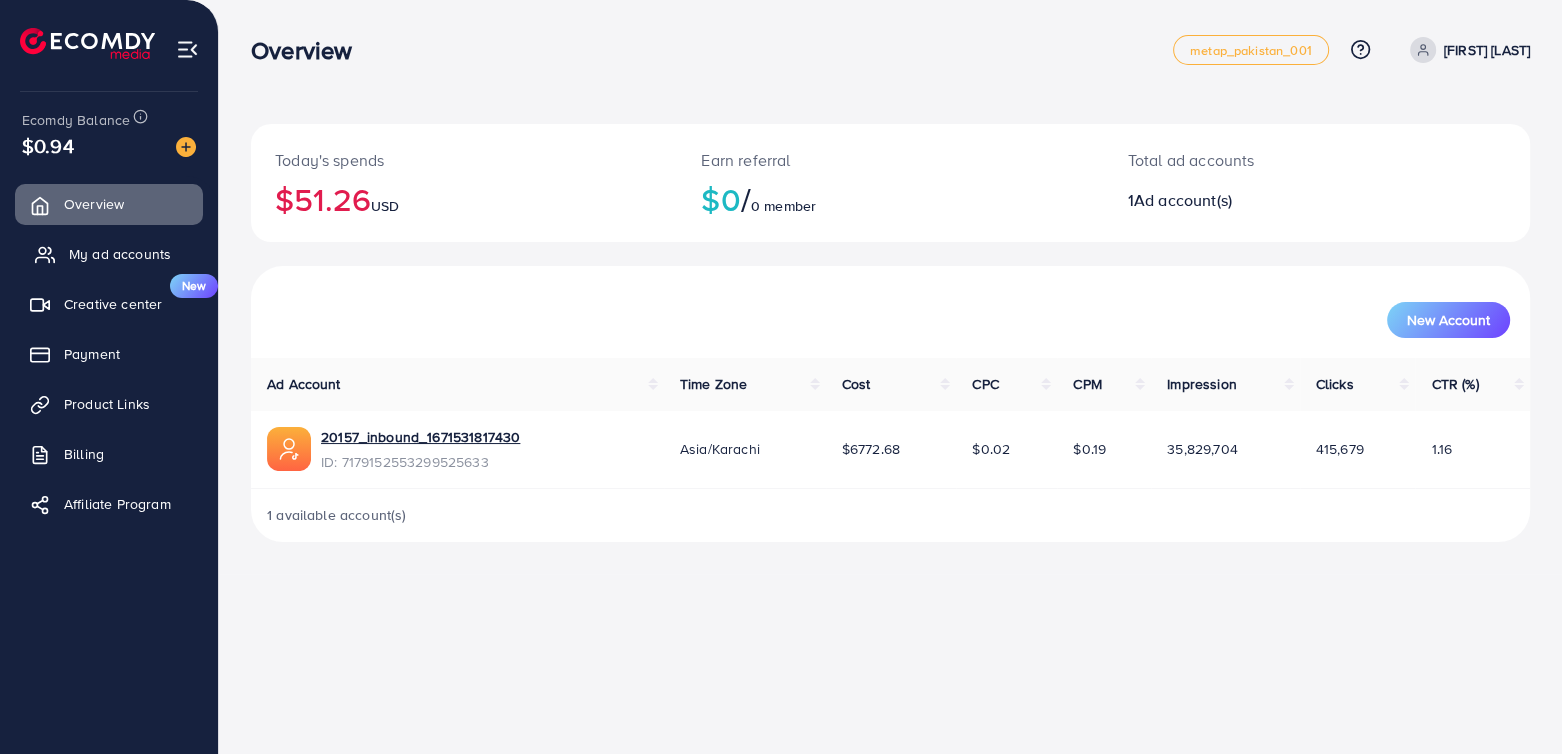click on "My ad accounts" at bounding box center (120, 254) 